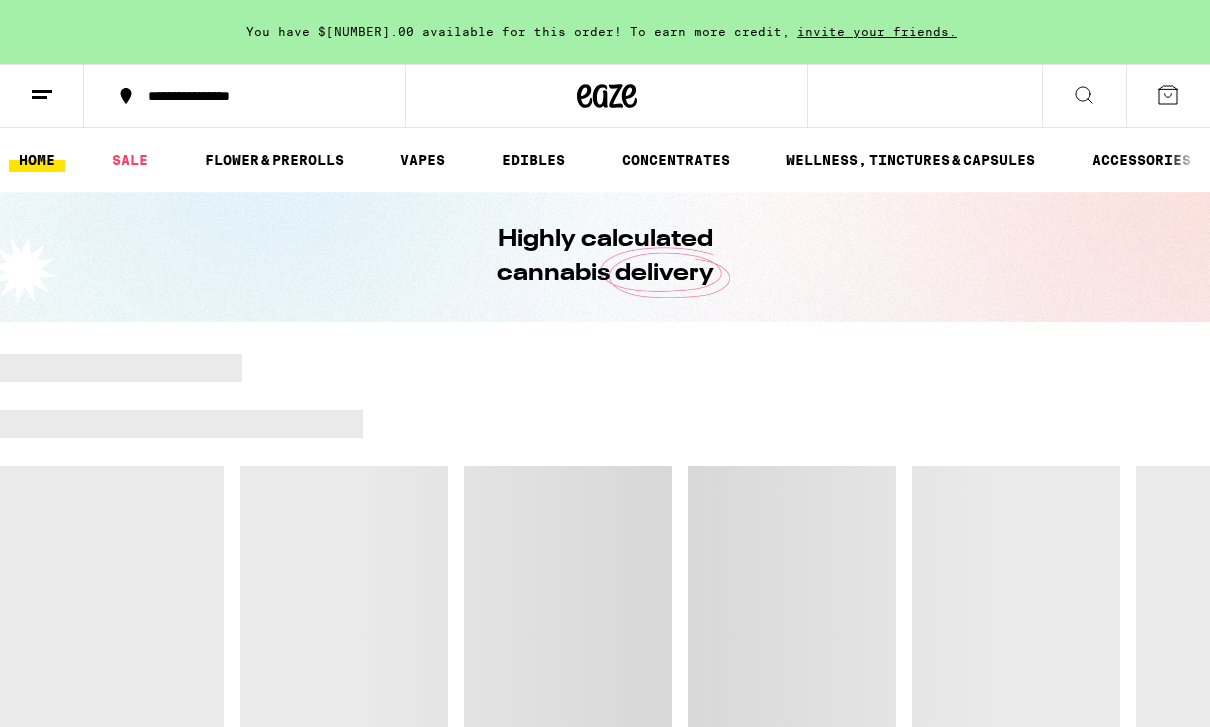scroll, scrollTop: 0, scrollLeft: 0, axis: both 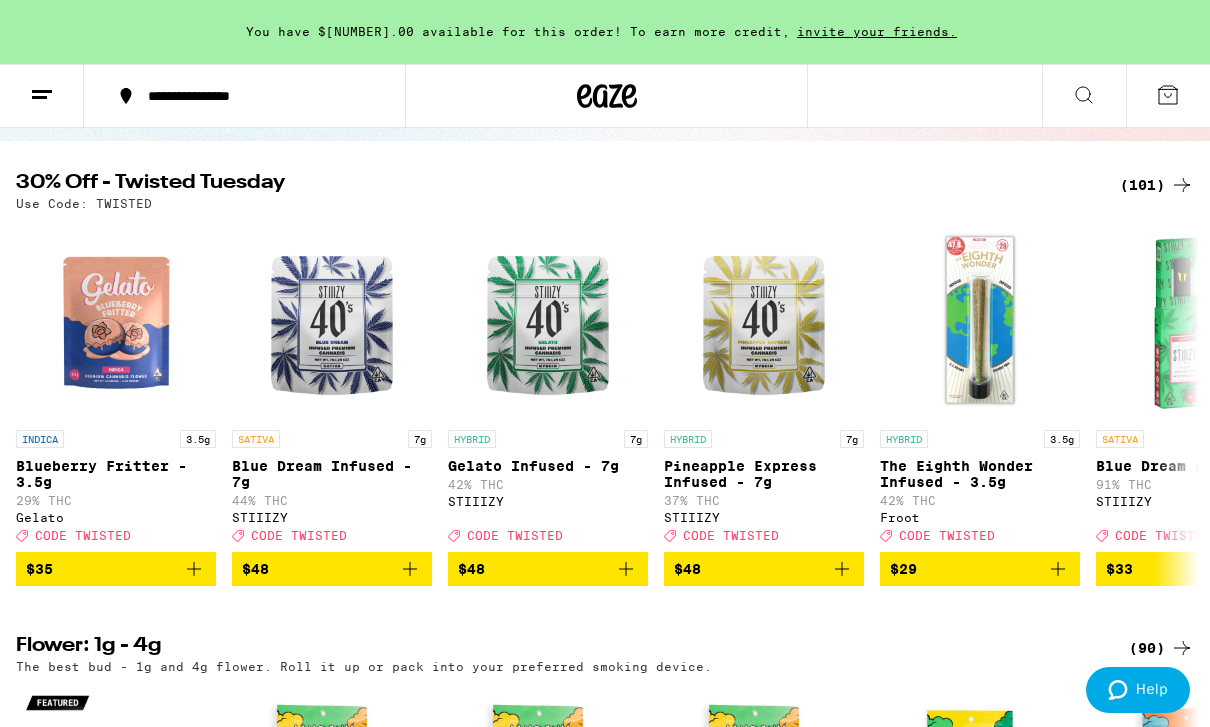 click on "(101)" at bounding box center [1157, 185] 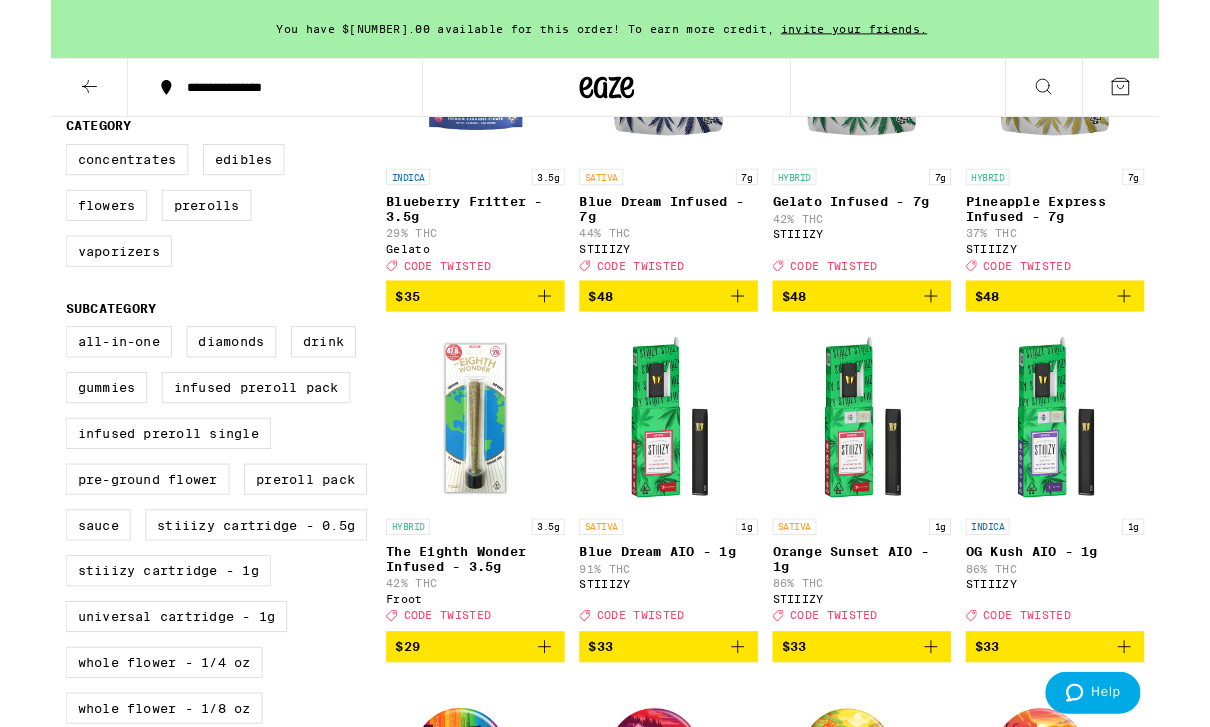 scroll, scrollTop: 364, scrollLeft: 0, axis: vertical 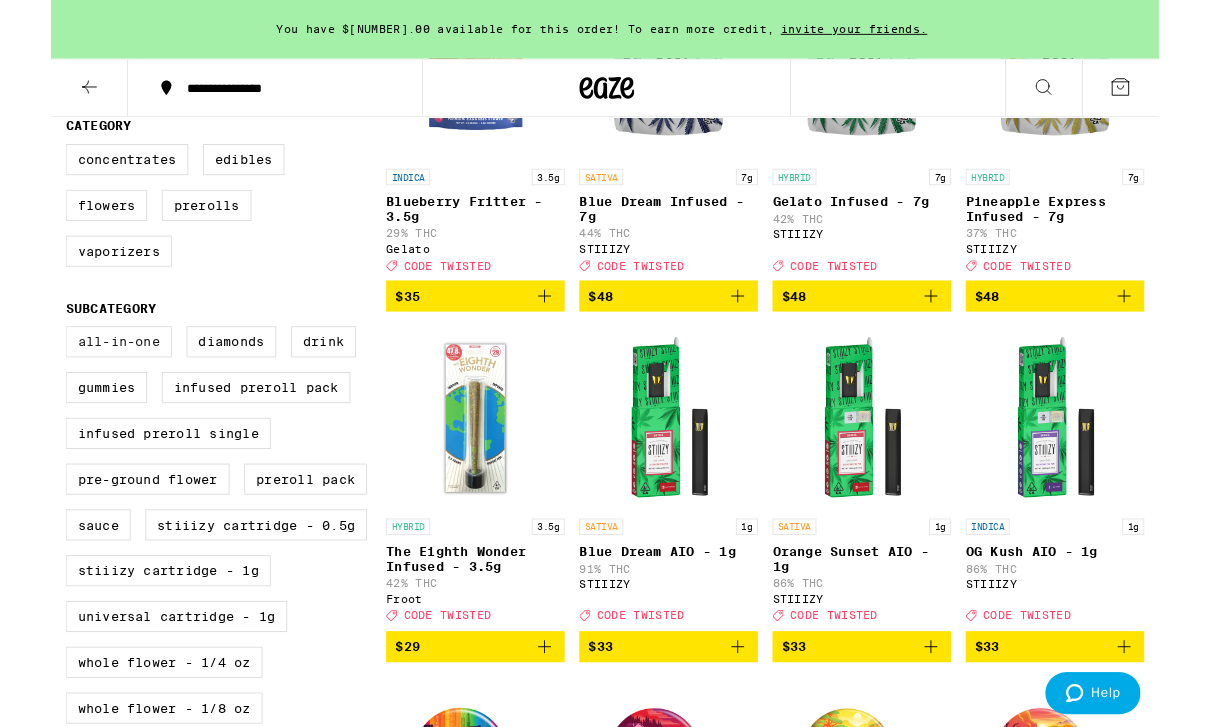 click on "All-In-One" at bounding box center (74, 373) 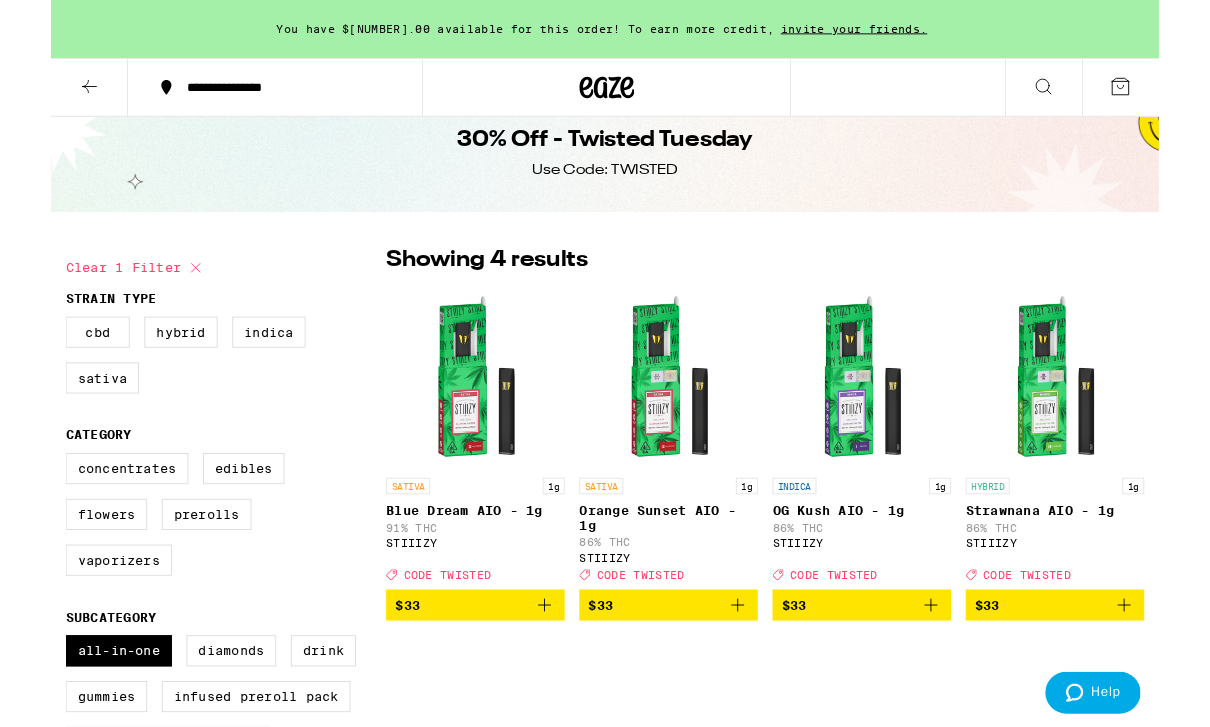 scroll, scrollTop: 27, scrollLeft: 0, axis: vertical 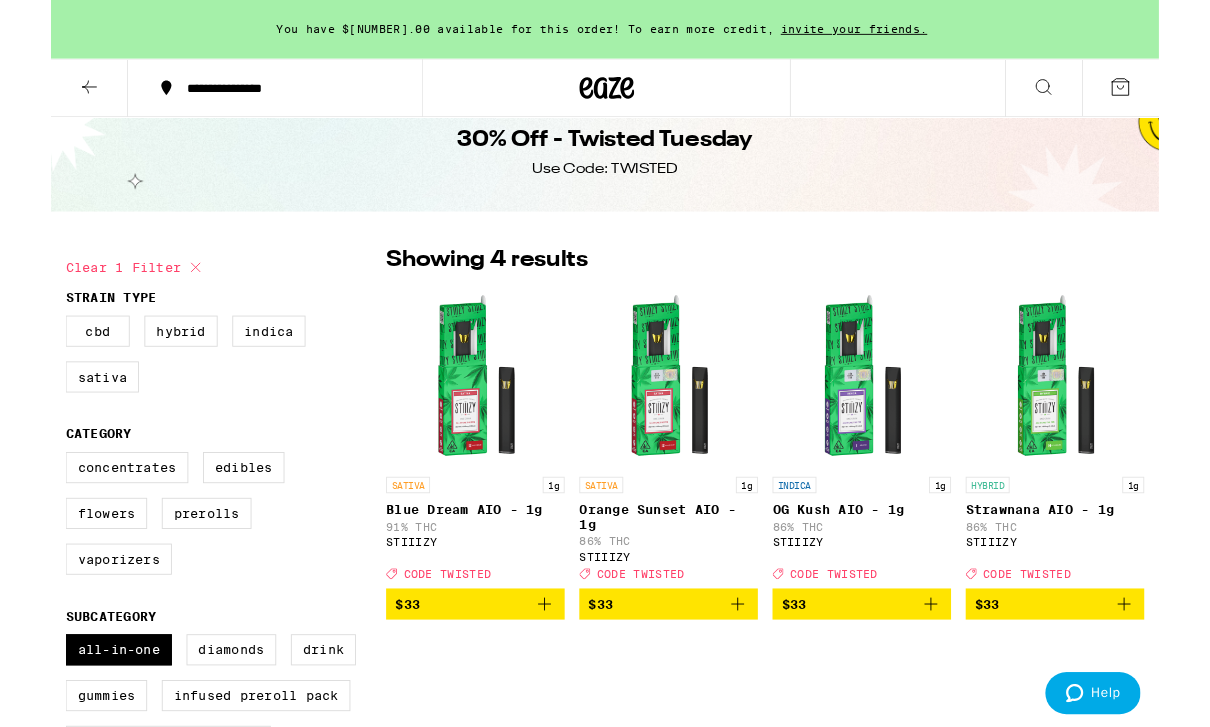 click 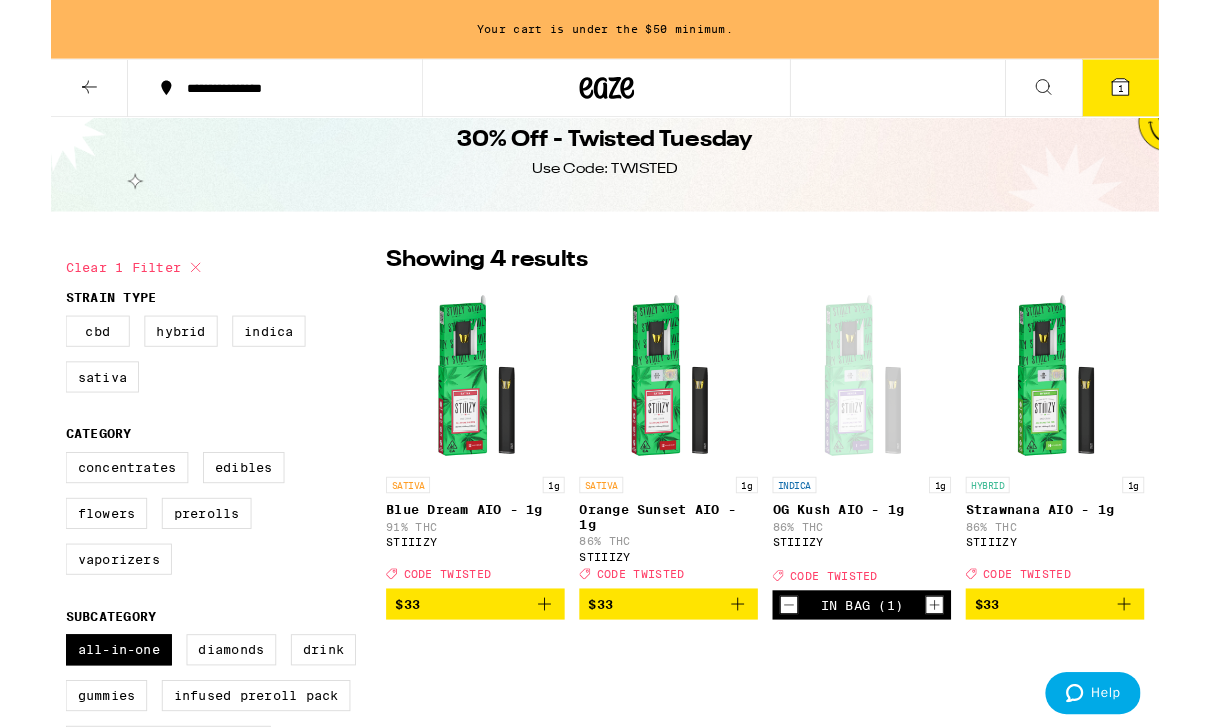click 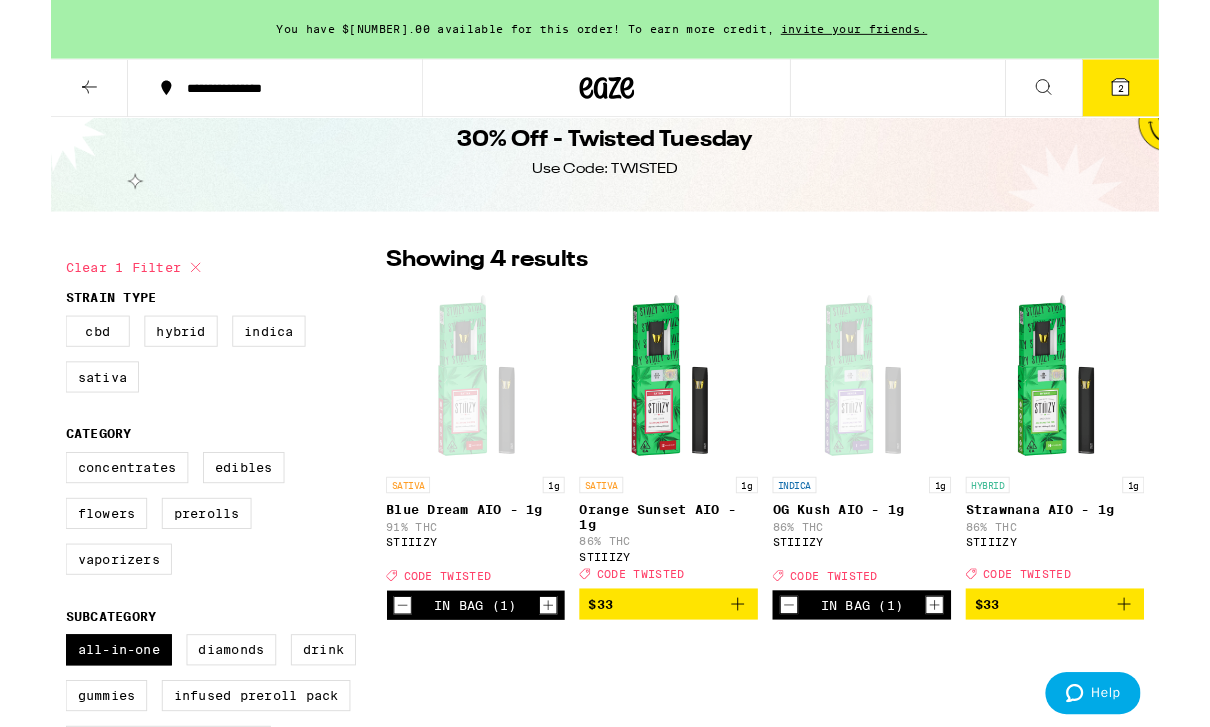 click on "2" at bounding box center [1168, 96] 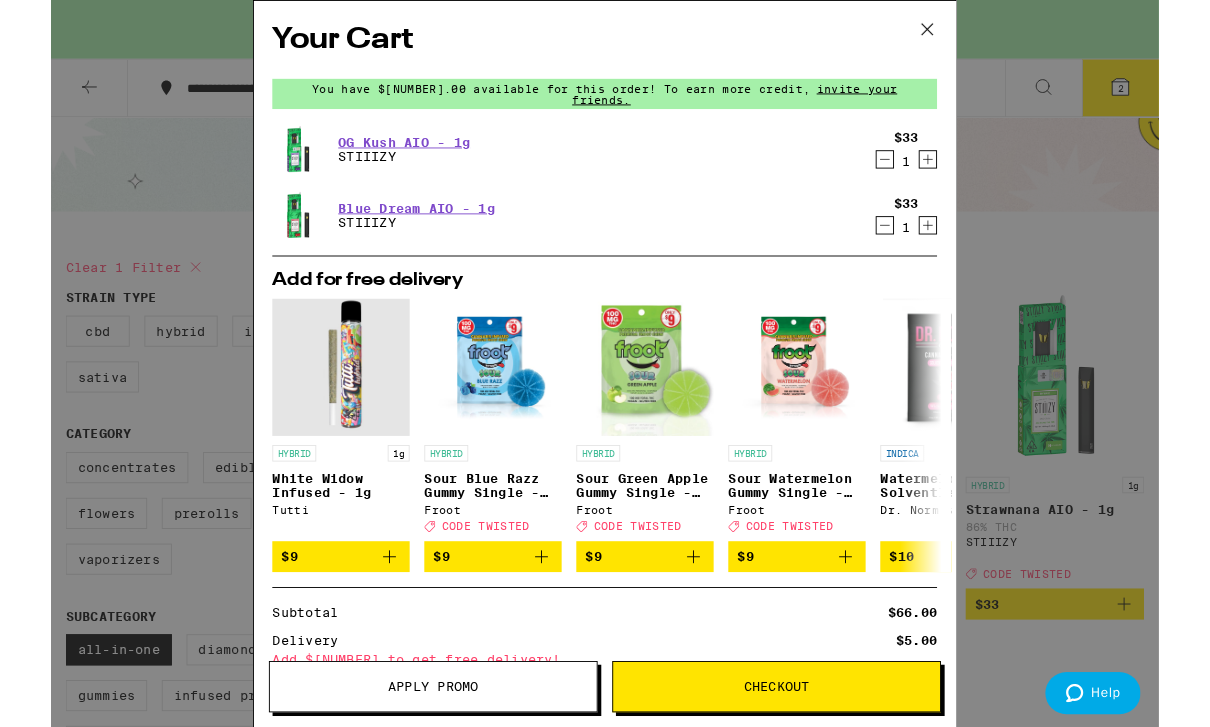 click on "Apply Promo" at bounding box center (417, 750) 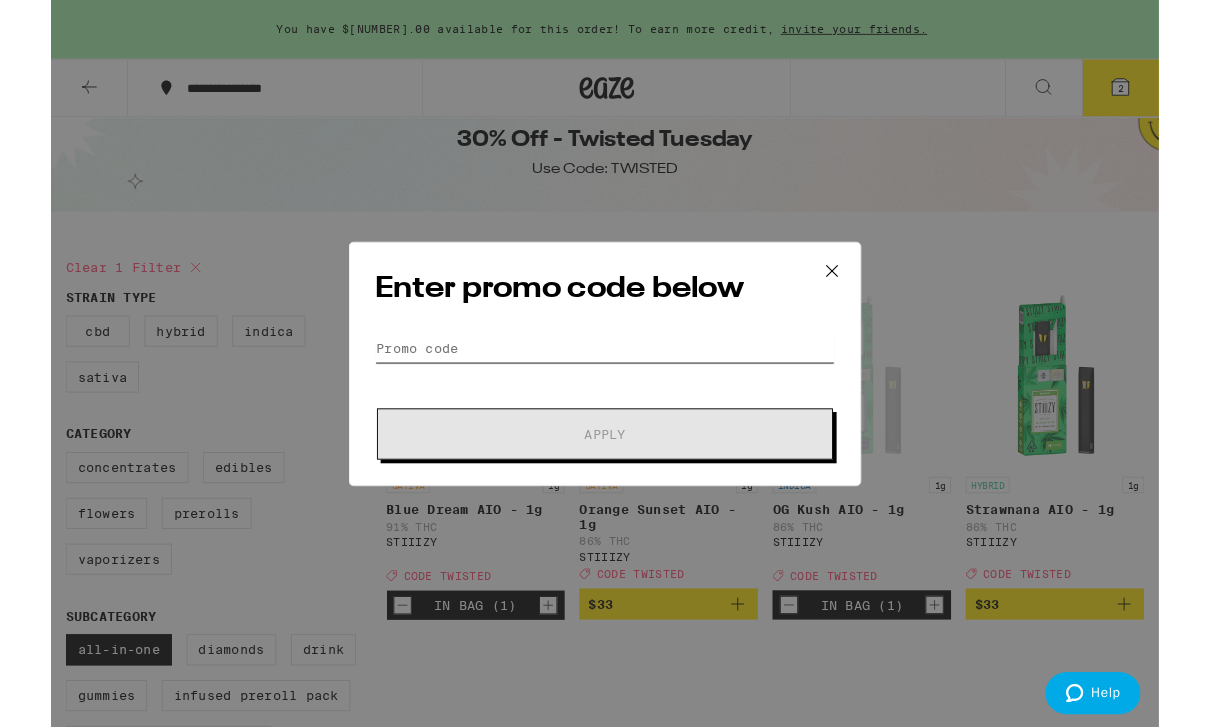 click on "Promo Code" at bounding box center [605, 381] 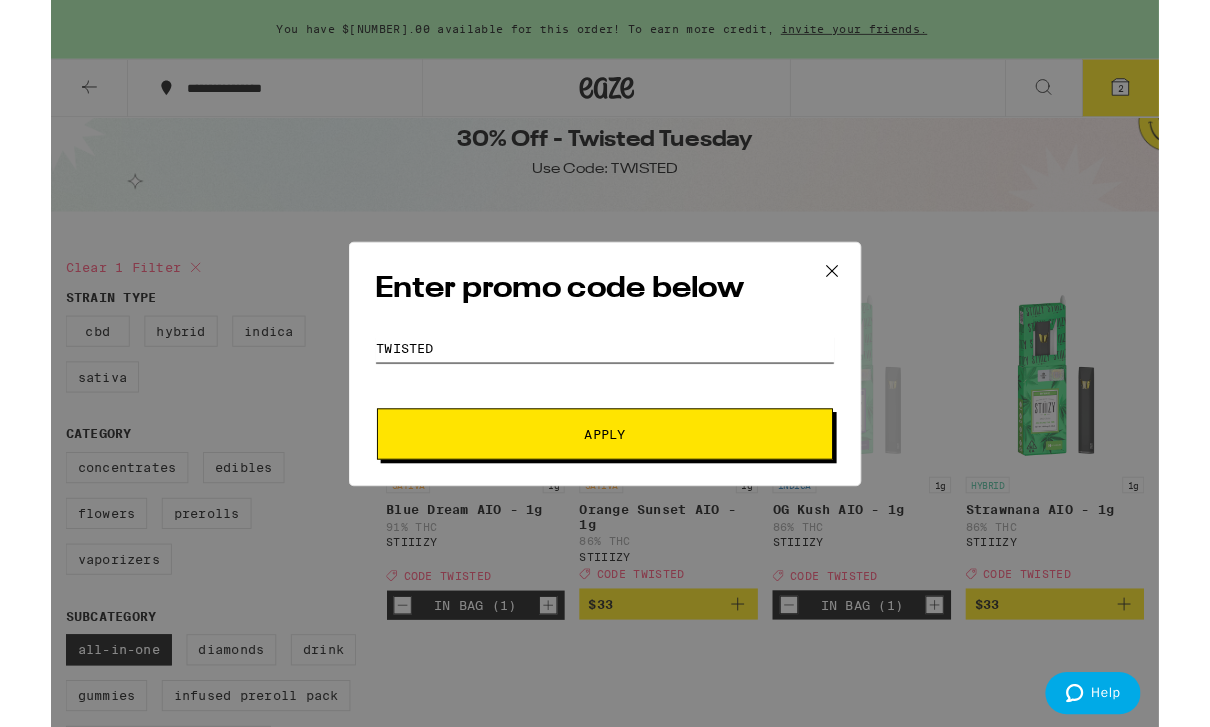 type on "TWISTED" 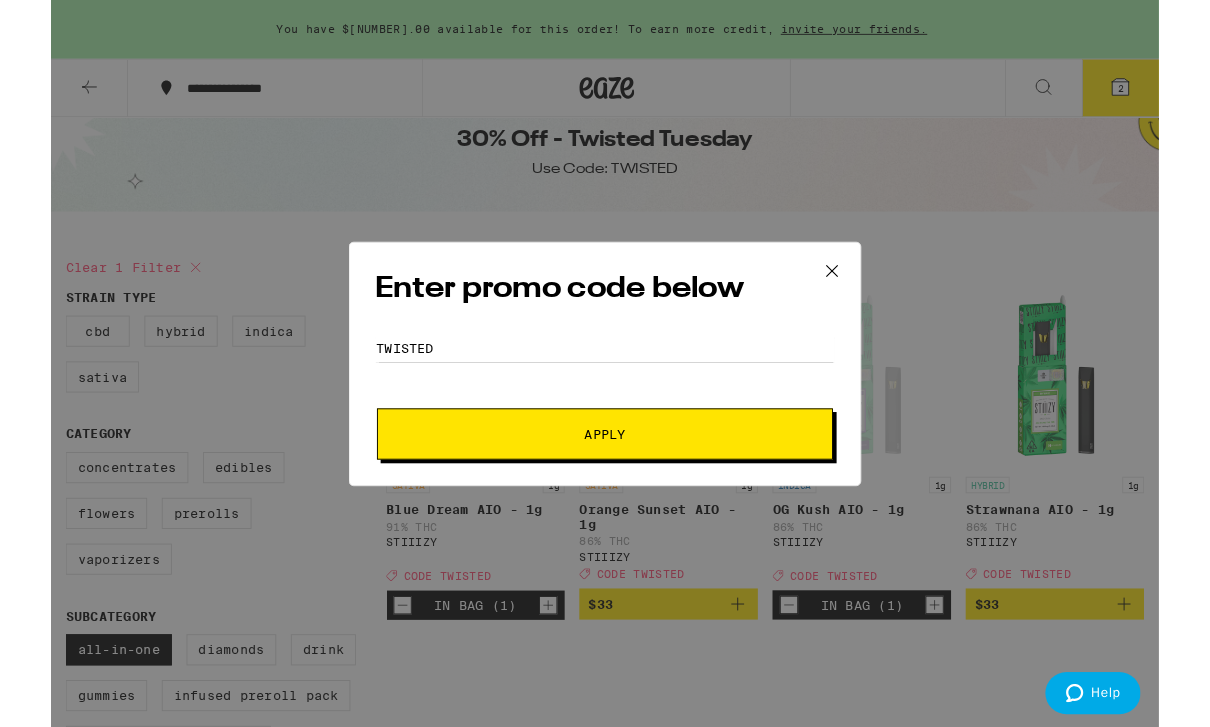 click on "Apply" at bounding box center [605, 474] 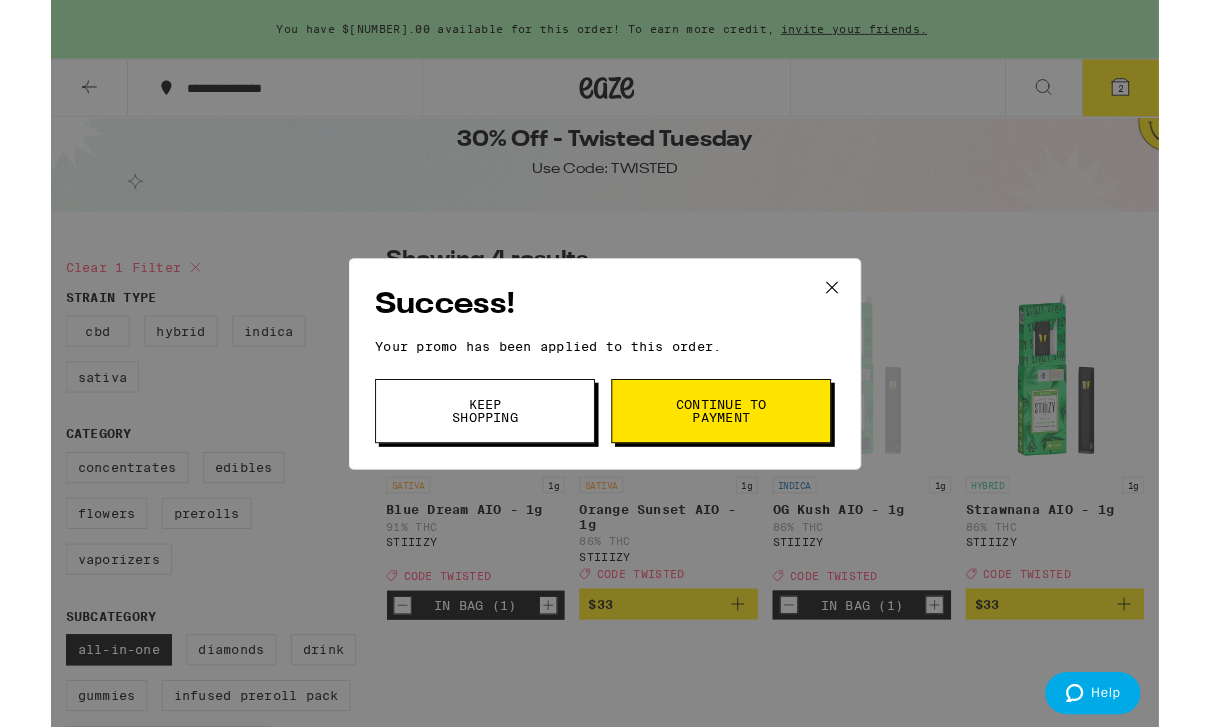 click on "Continue to payment" at bounding box center [732, 449] 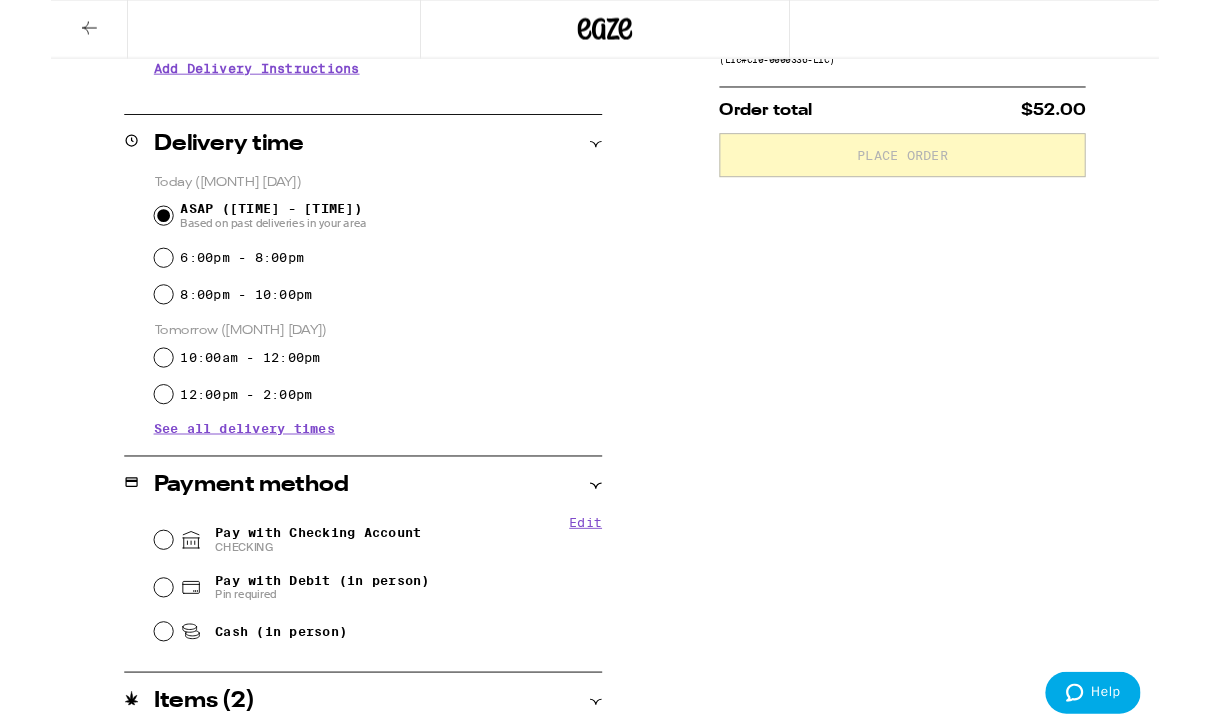 scroll, scrollTop: 472, scrollLeft: 0, axis: vertical 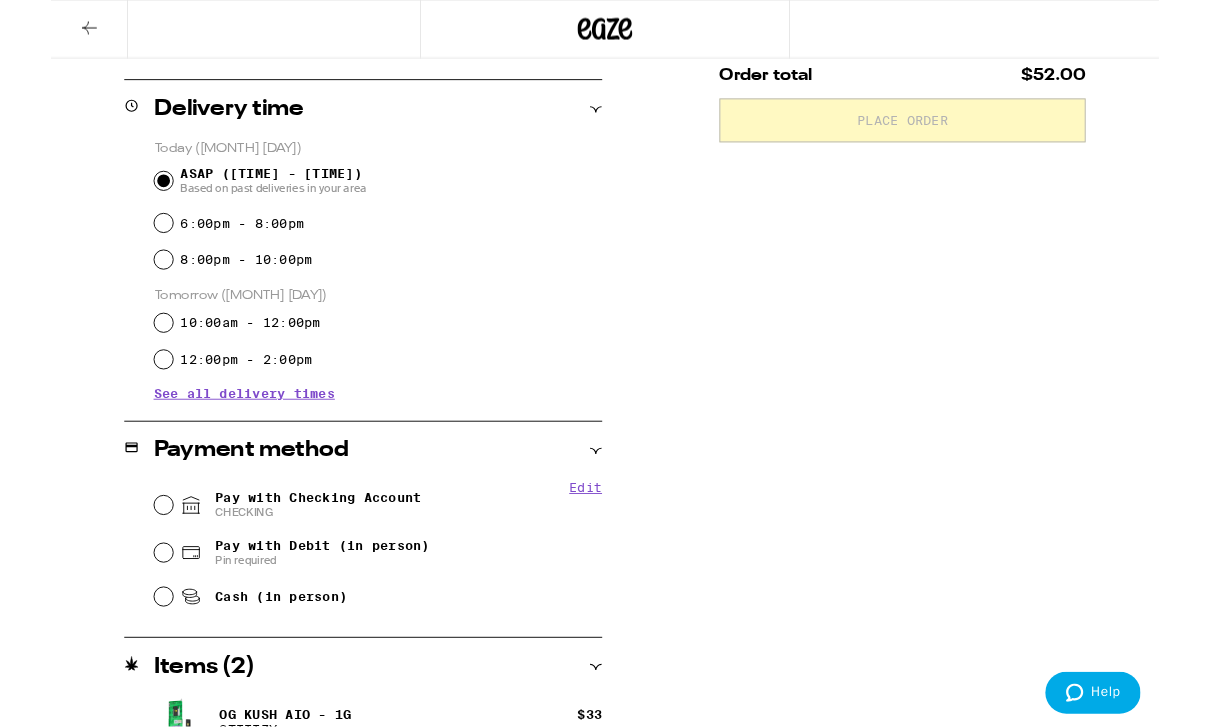 click on "Pay with Checking Account CHECKING" at bounding box center (123, 552) 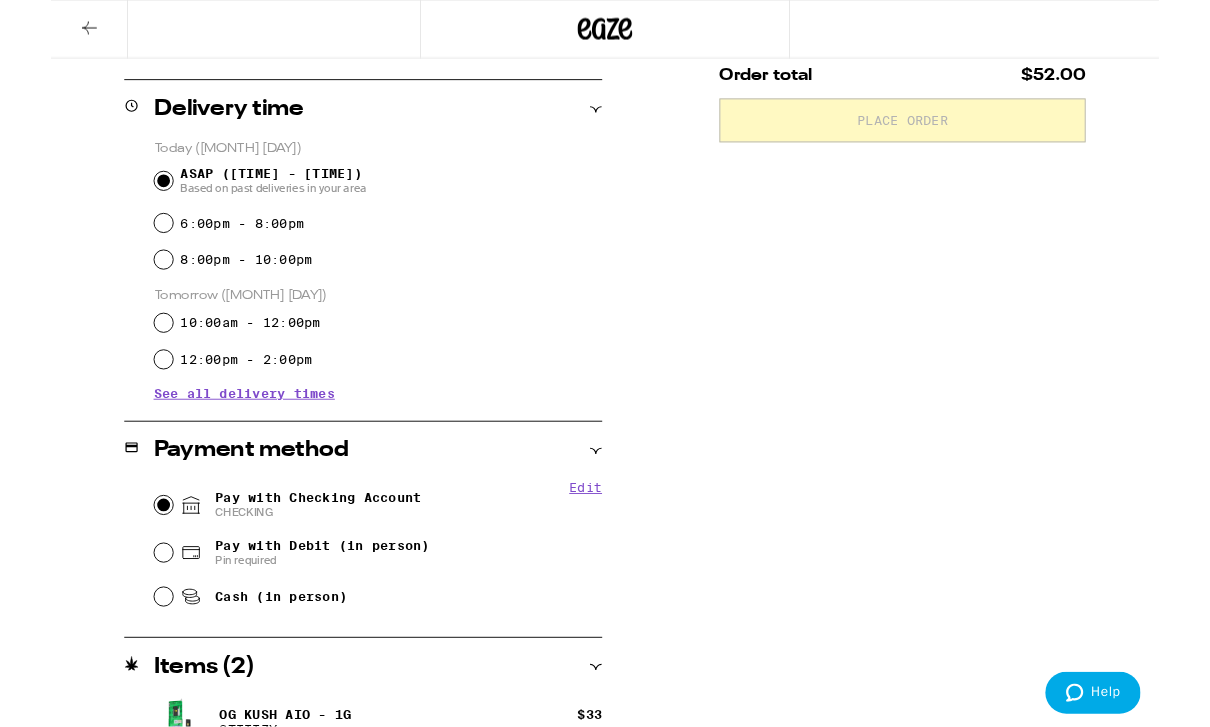 radio on "true" 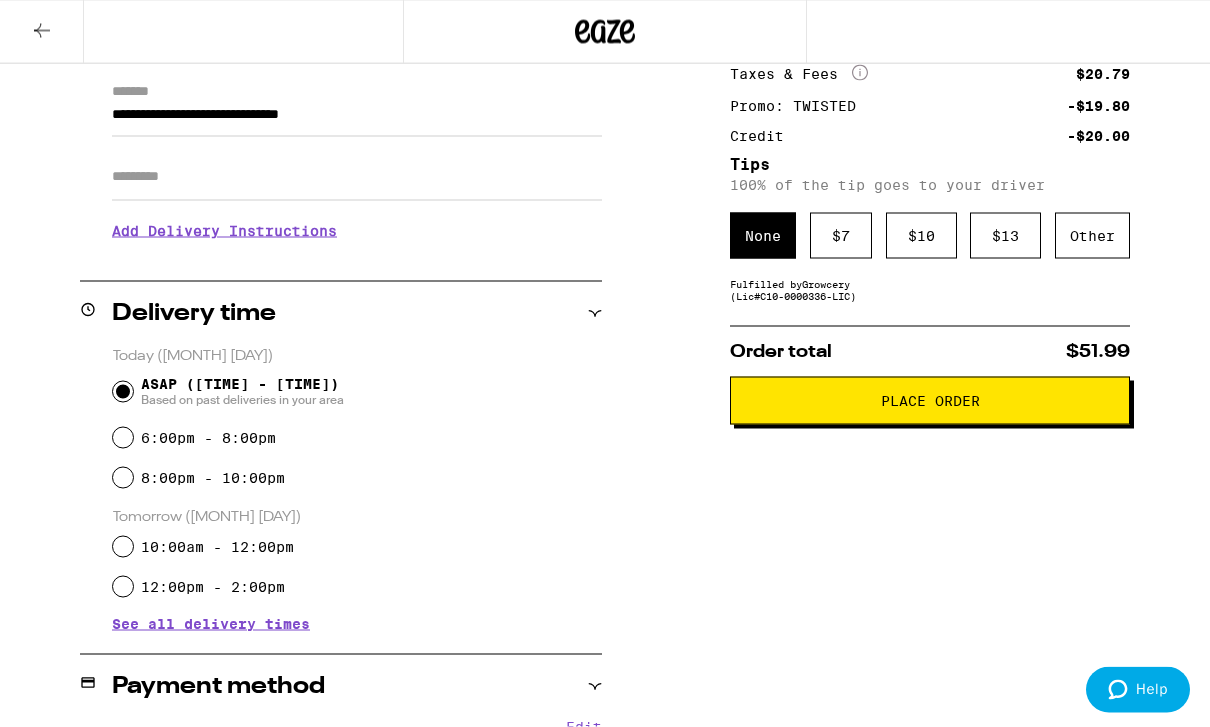 scroll, scrollTop: 267, scrollLeft: 0, axis: vertical 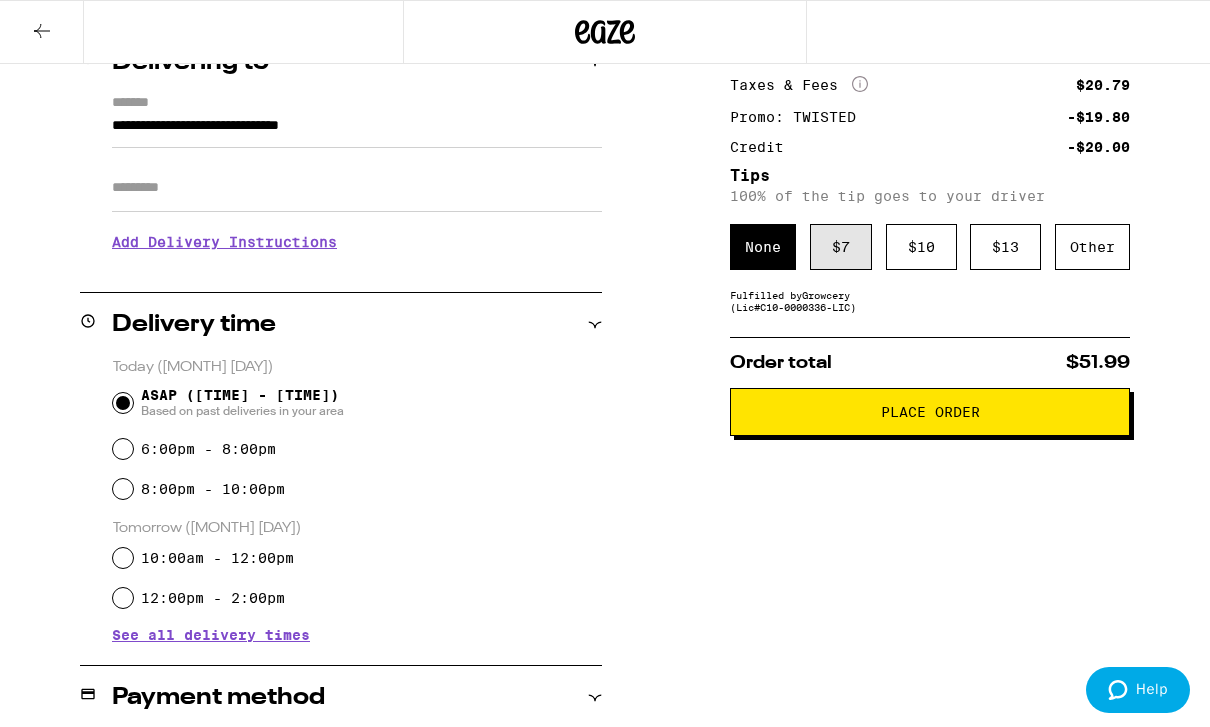 click on "$ 7" at bounding box center (841, 247) 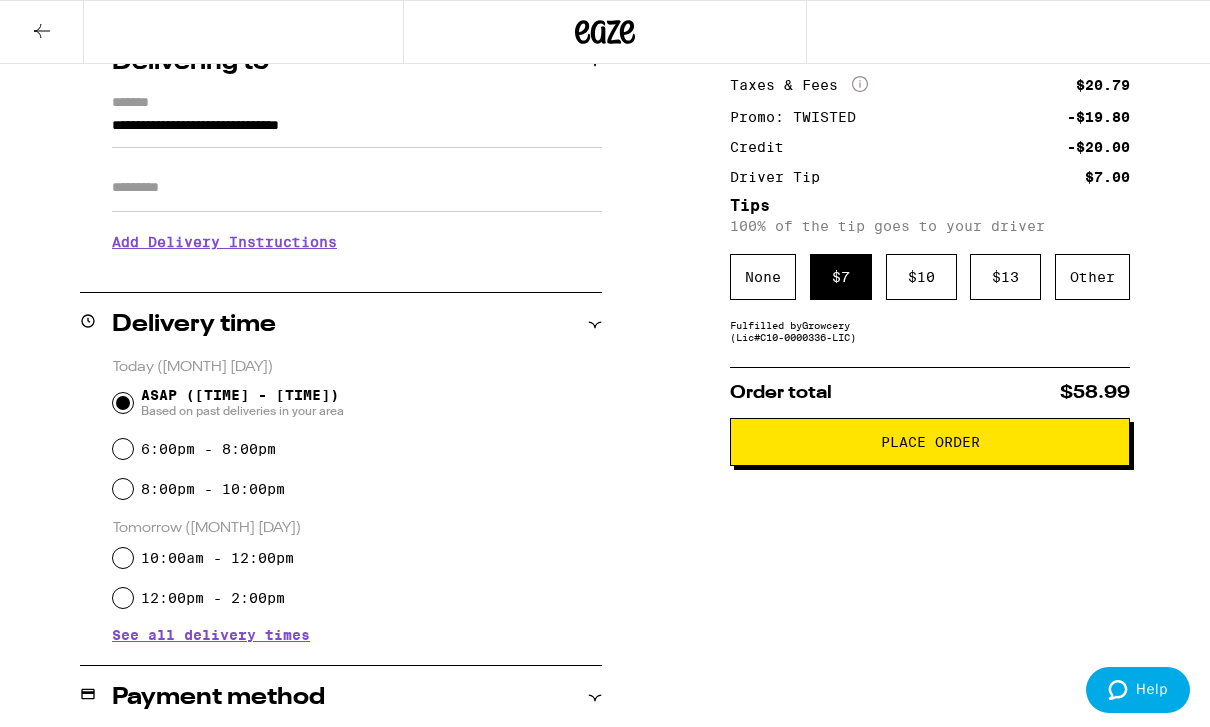 click on "Place Order" at bounding box center (930, 442) 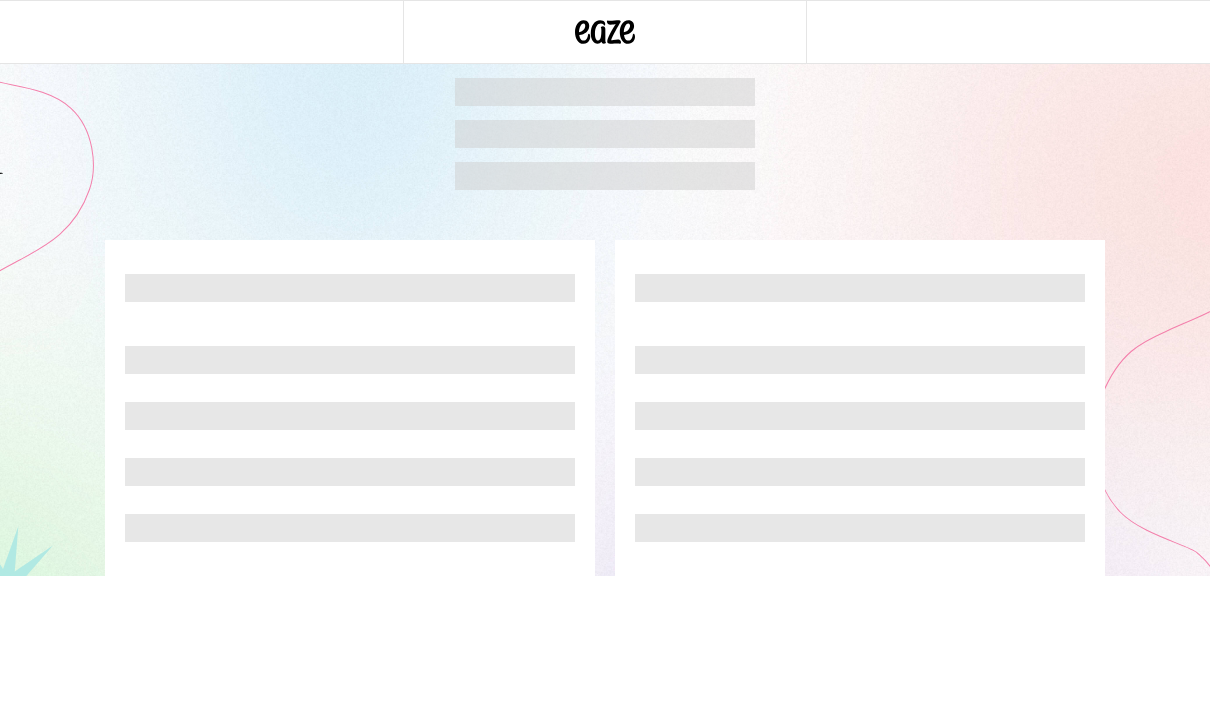 scroll, scrollTop: 0, scrollLeft: 0, axis: both 